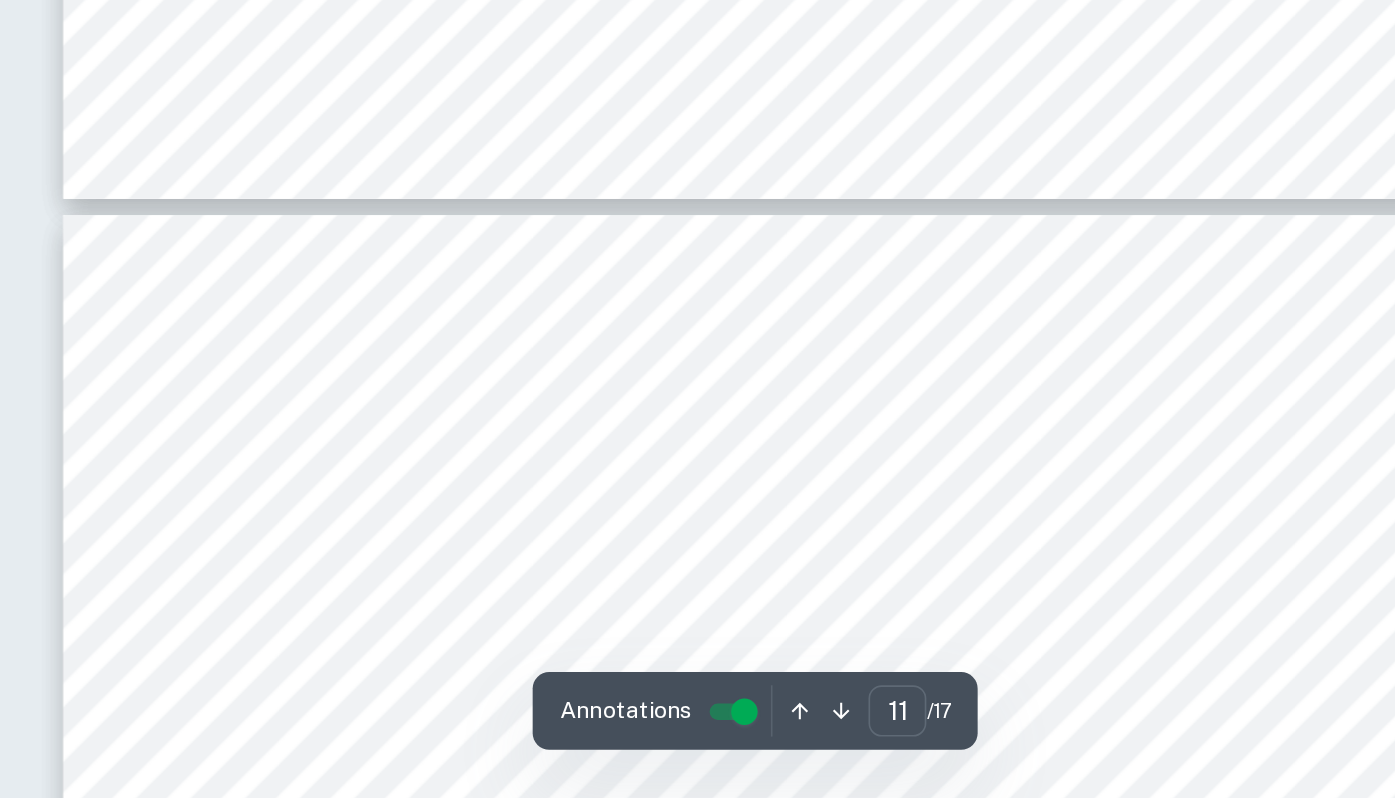 scroll, scrollTop: 12144, scrollLeft: 0, axis: vertical 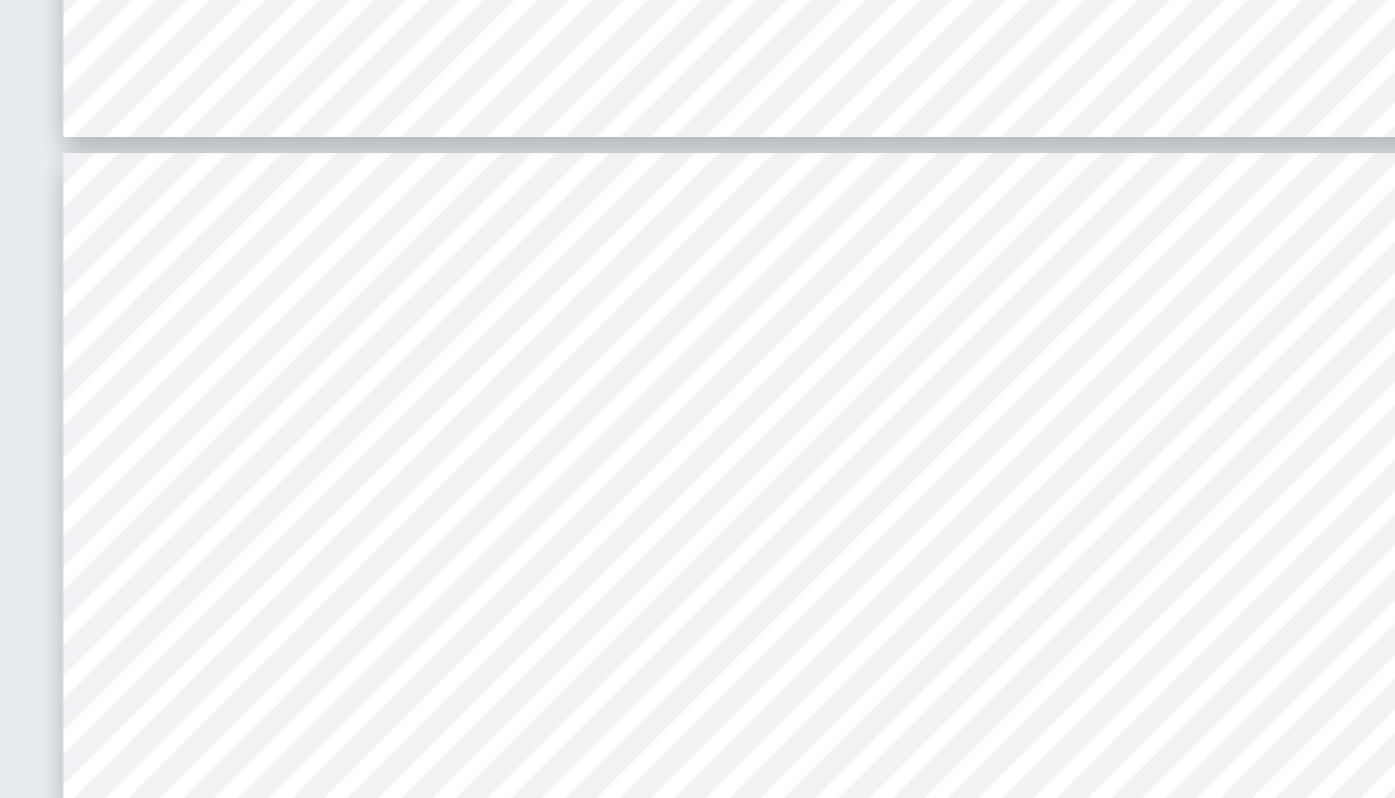 type on "12" 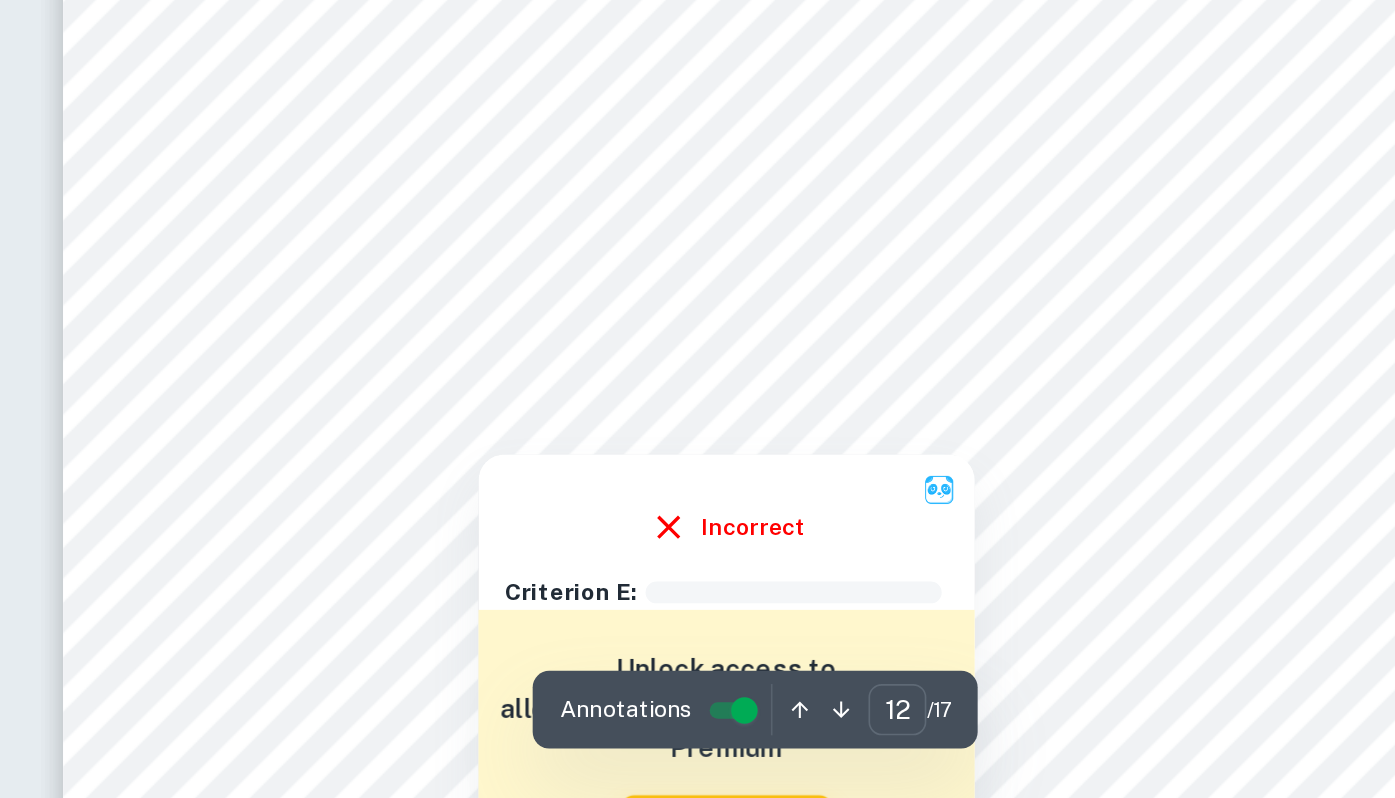 scroll, scrollTop: 12401, scrollLeft: 0, axis: vertical 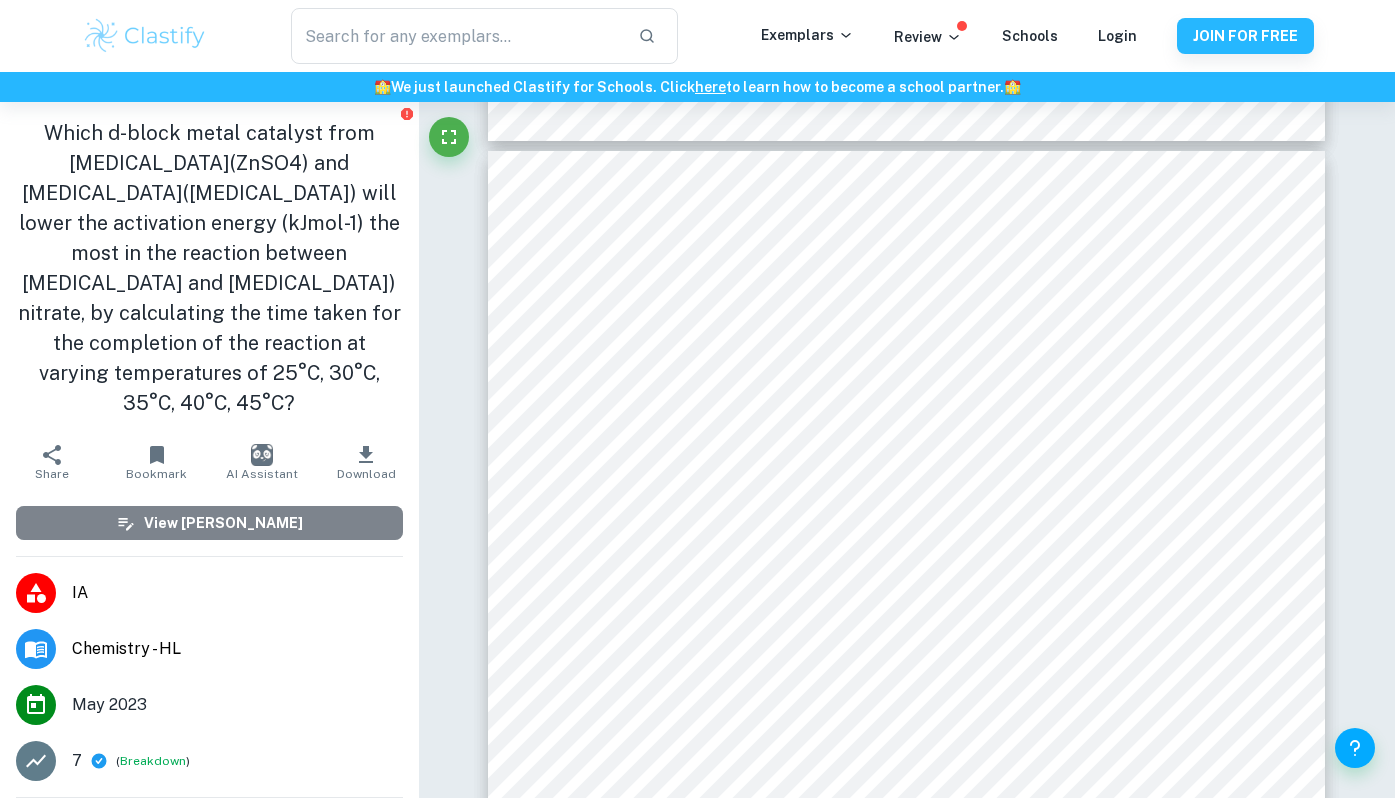 click on "View [PERSON_NAME]" at bounding box center [209, 523] 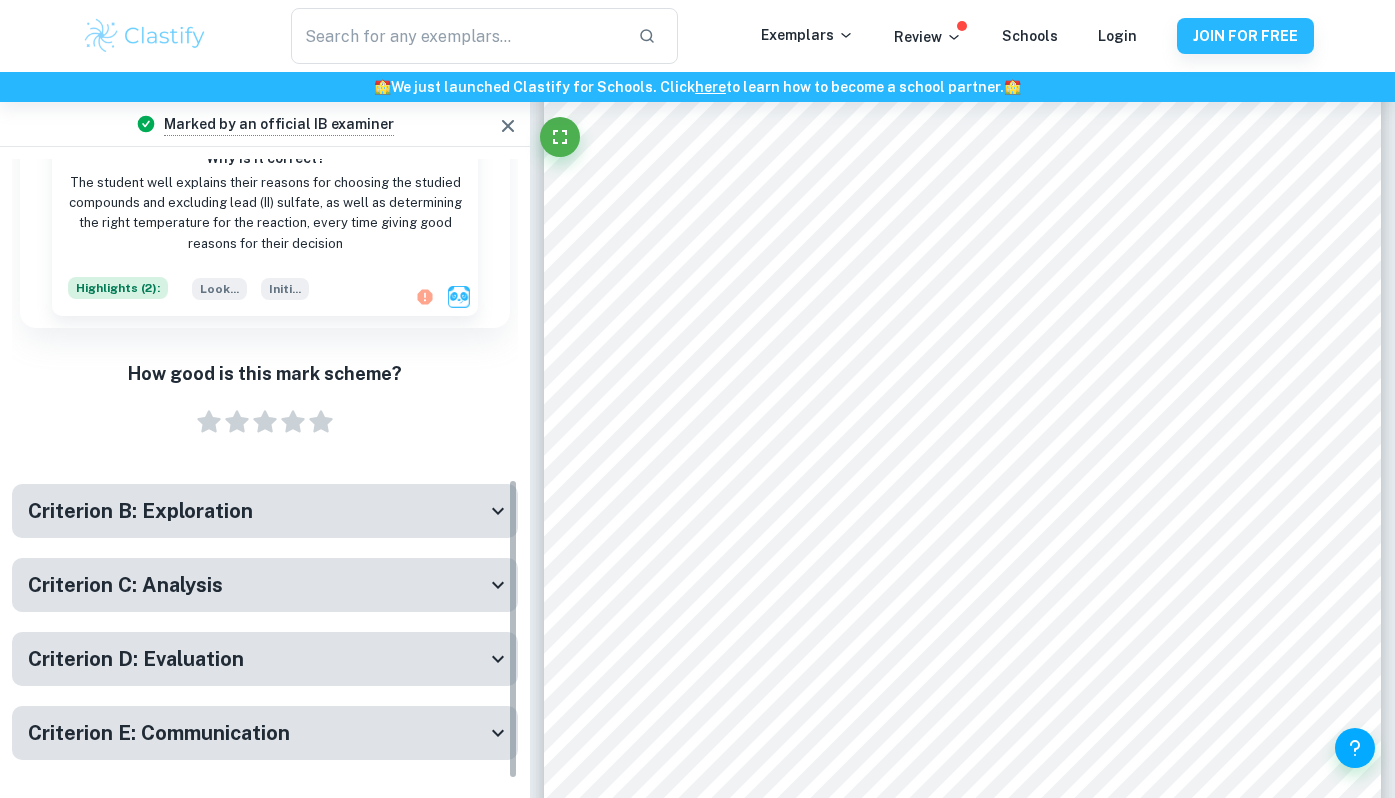scroll, scrollTop: 683, scrollLeft: 0, axis: vertical 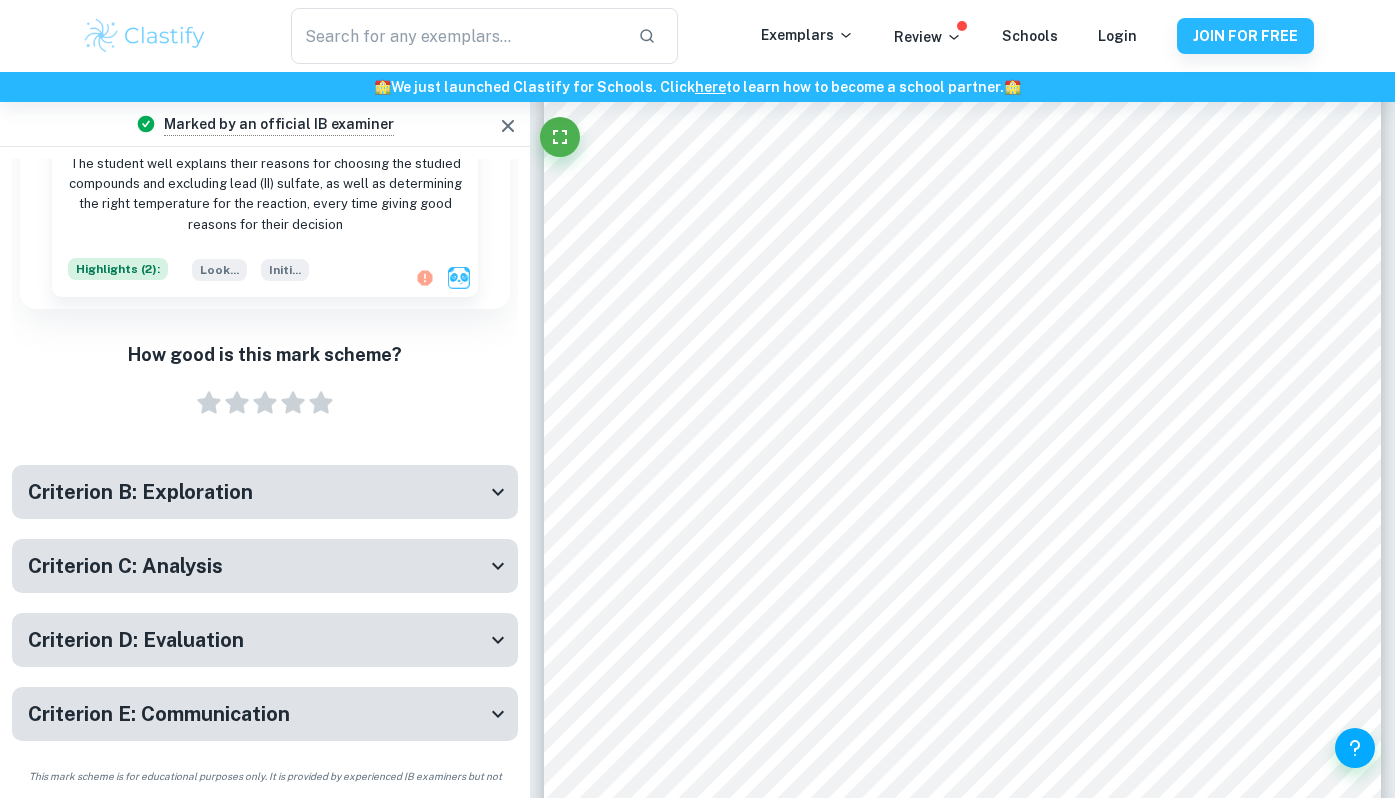 click on "Criterion E: Communication" at bounding box center [257, 714] 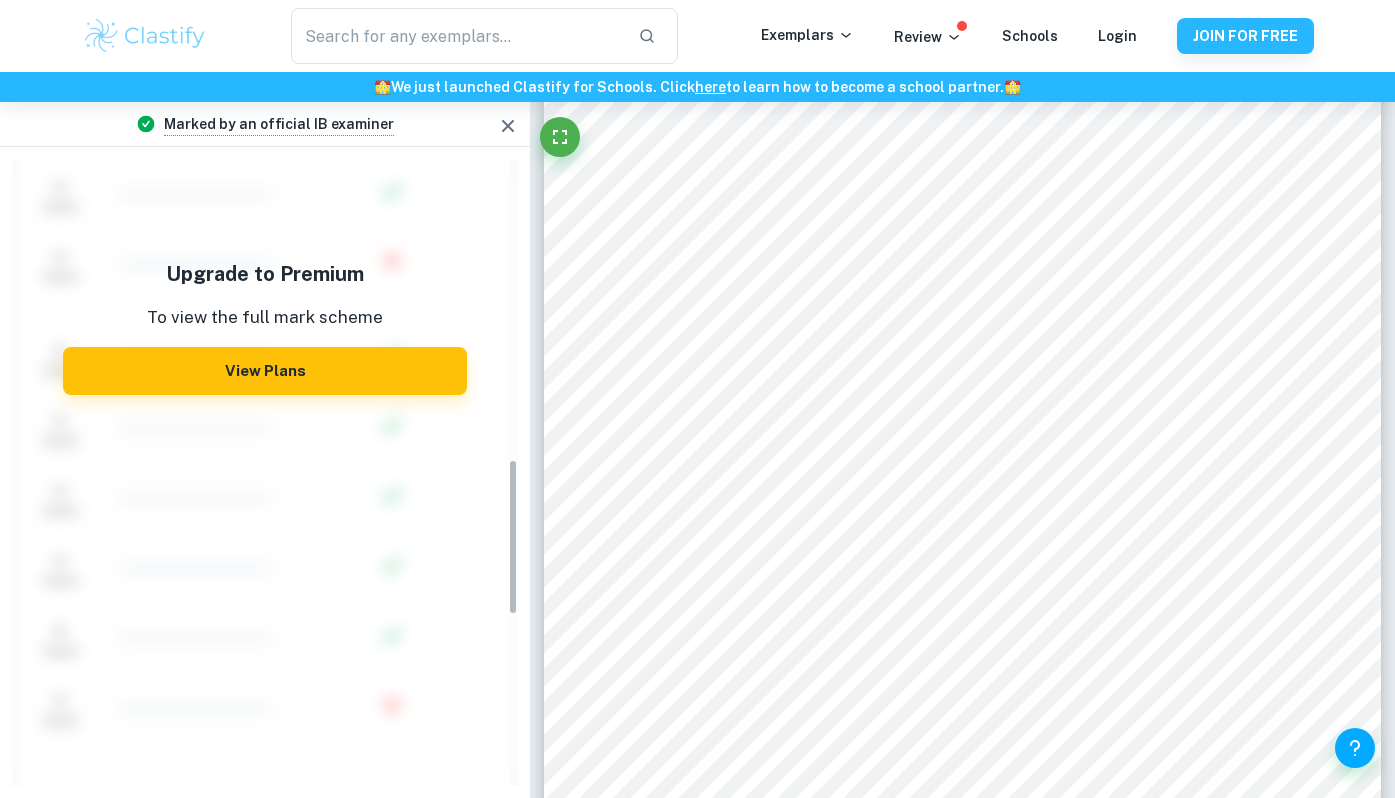 scroll, scrollTop: 884, scrollLeft: 0, axis: vertical 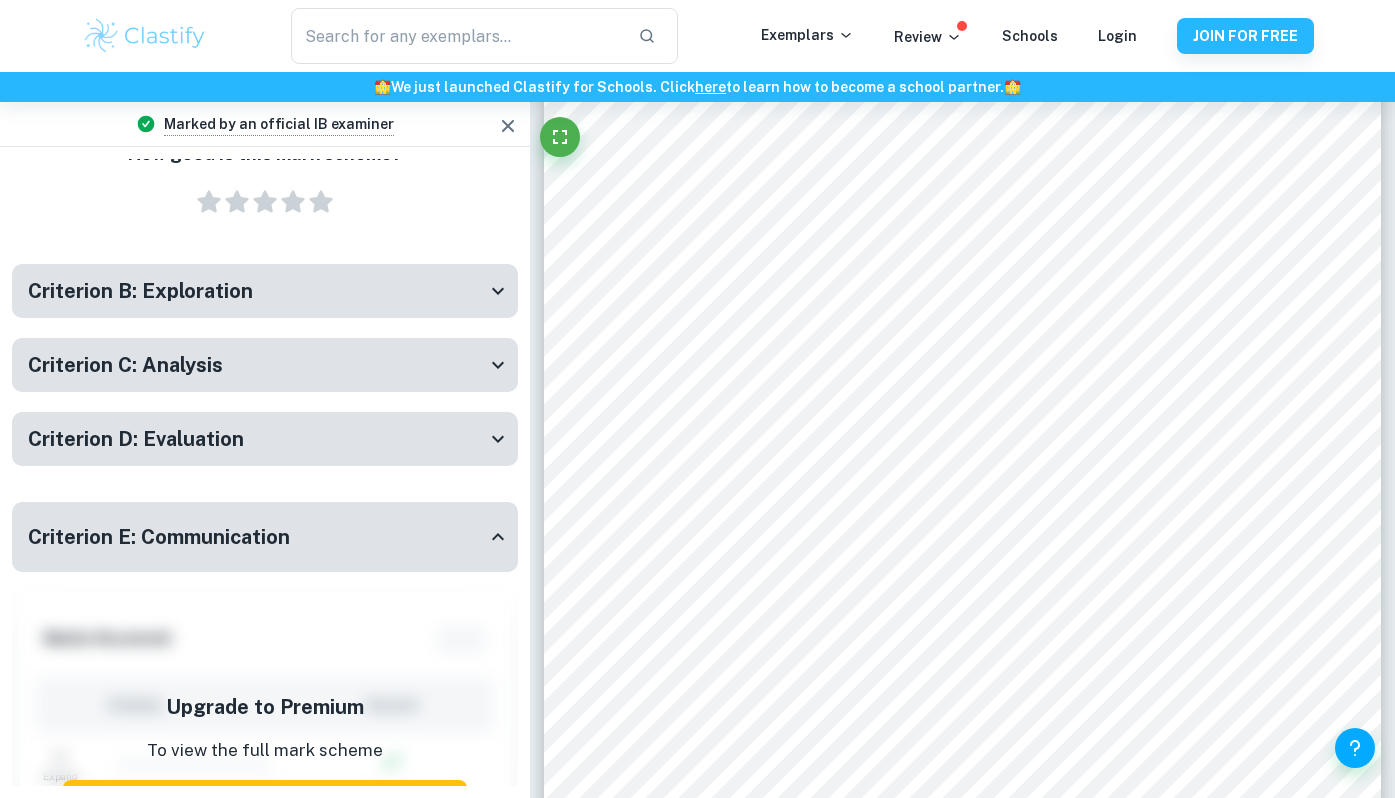 click on "Criterion E: Communication" at bounding box center (257, 537) 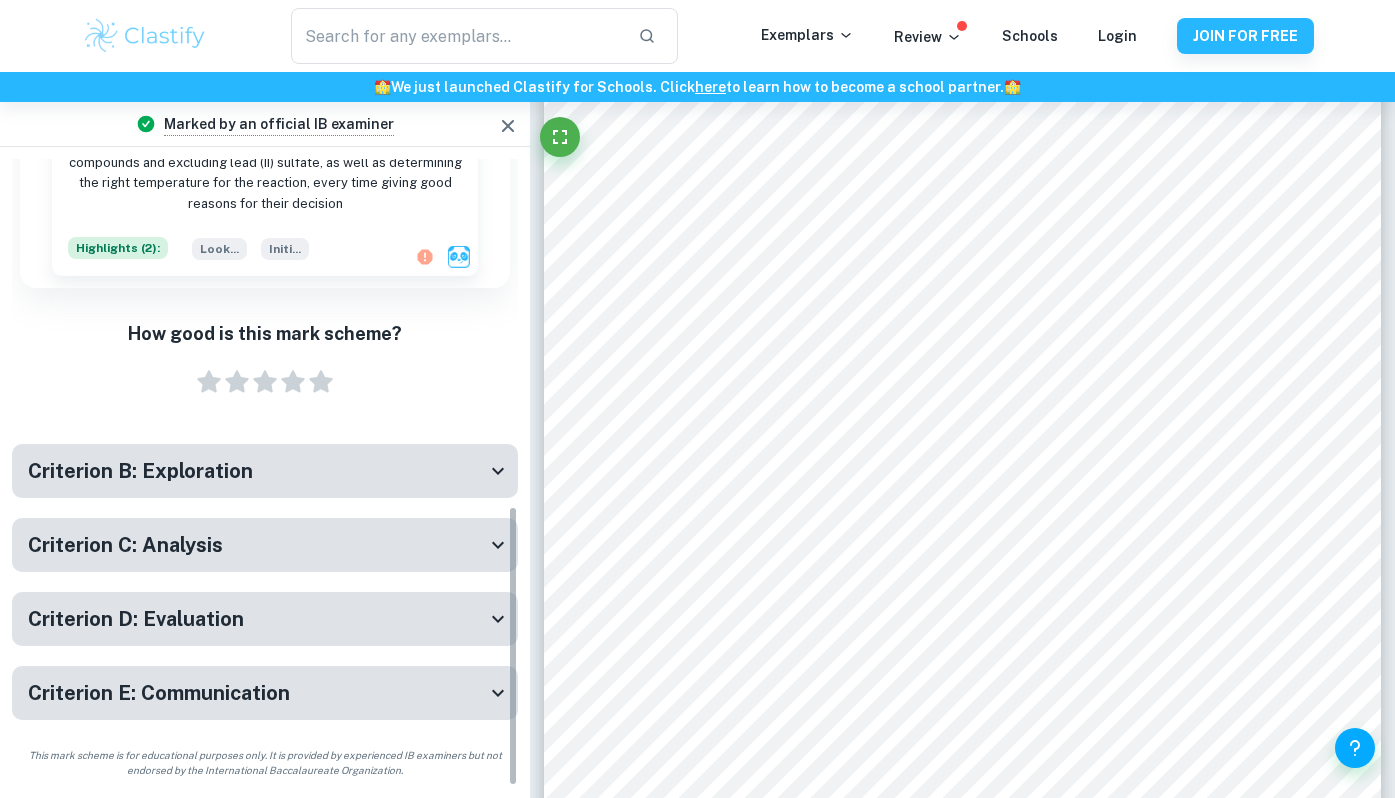 scroll, scrollTop: 683, scrollLeft: 0, axis: vertical 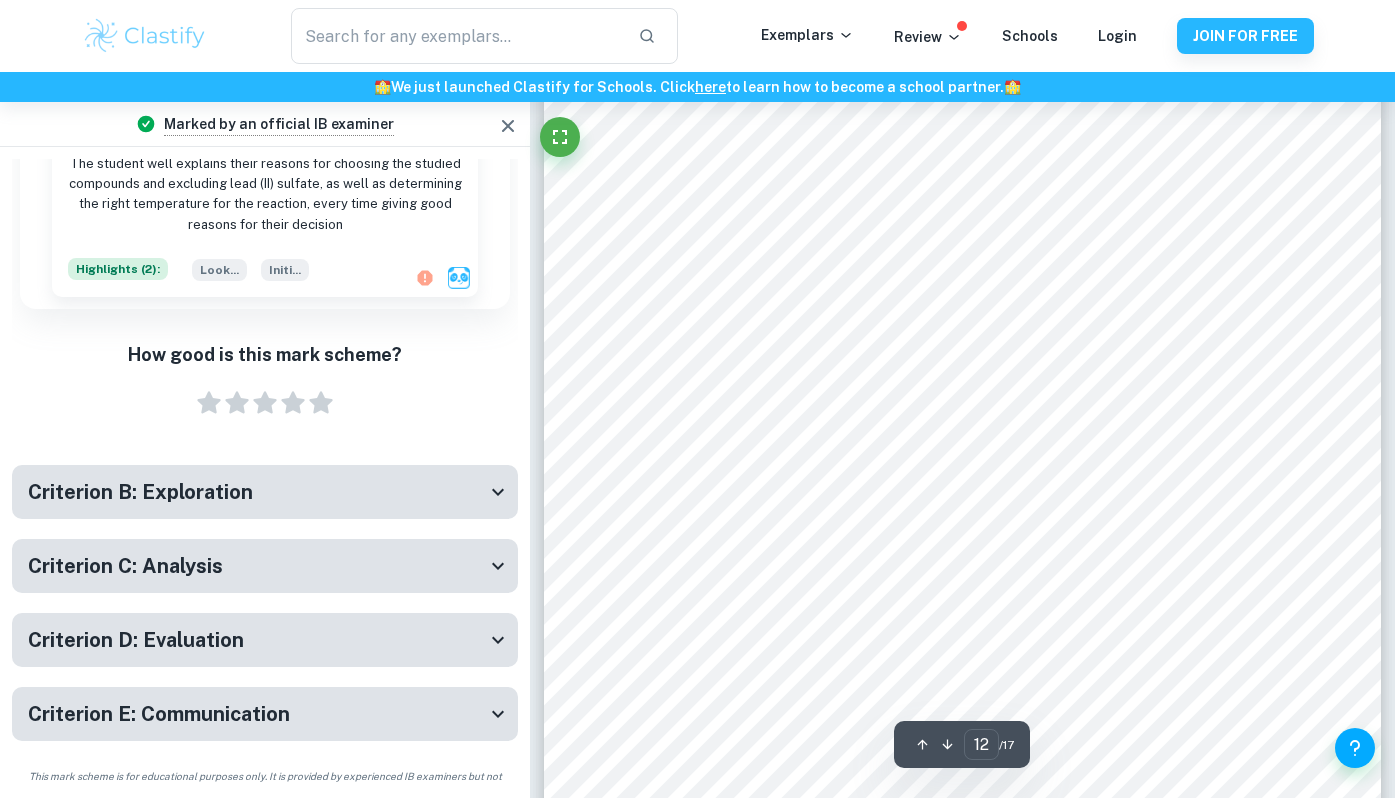 click on "Criterion D: Evaluation" at bounding box center [257, 640] 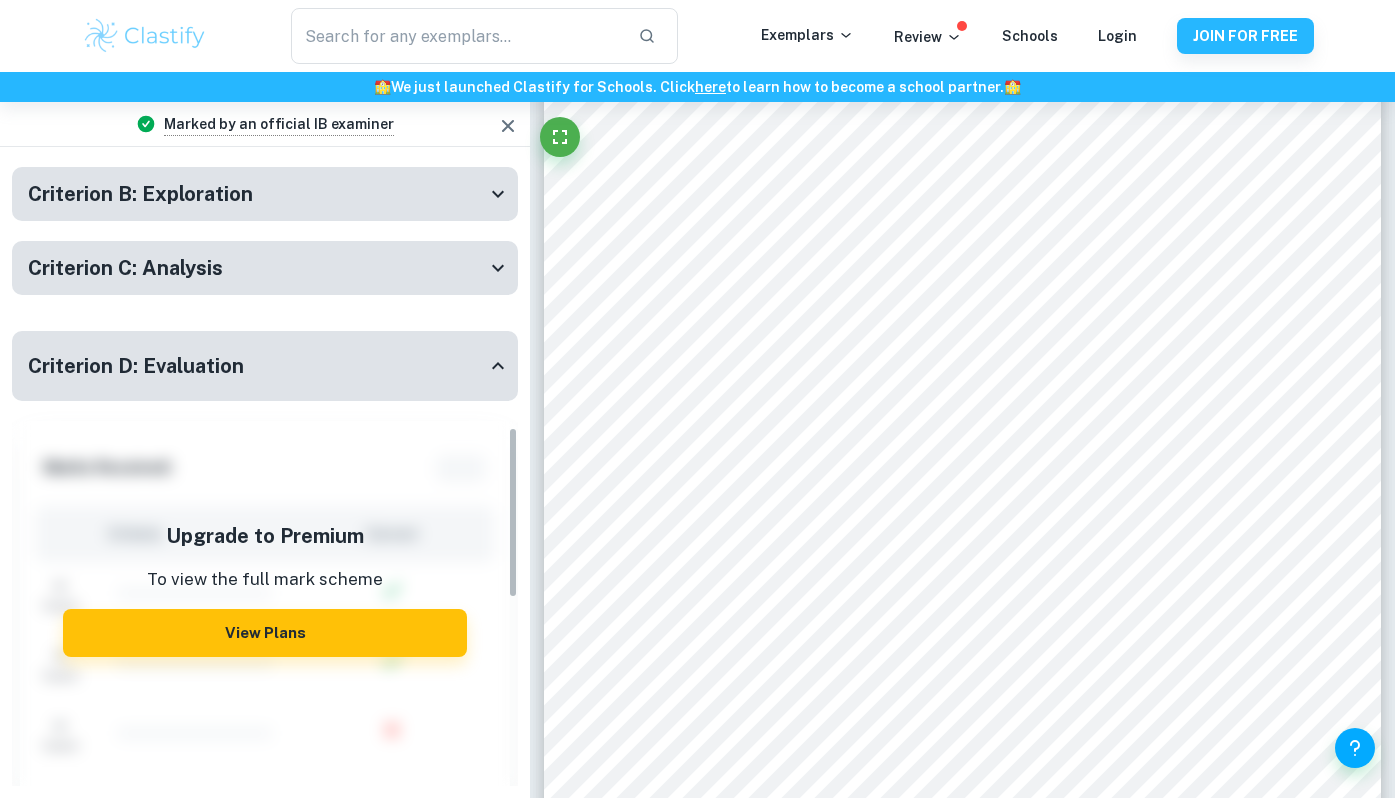 click on "Criterion D: Evaluation" at bounding box center [265, 366] 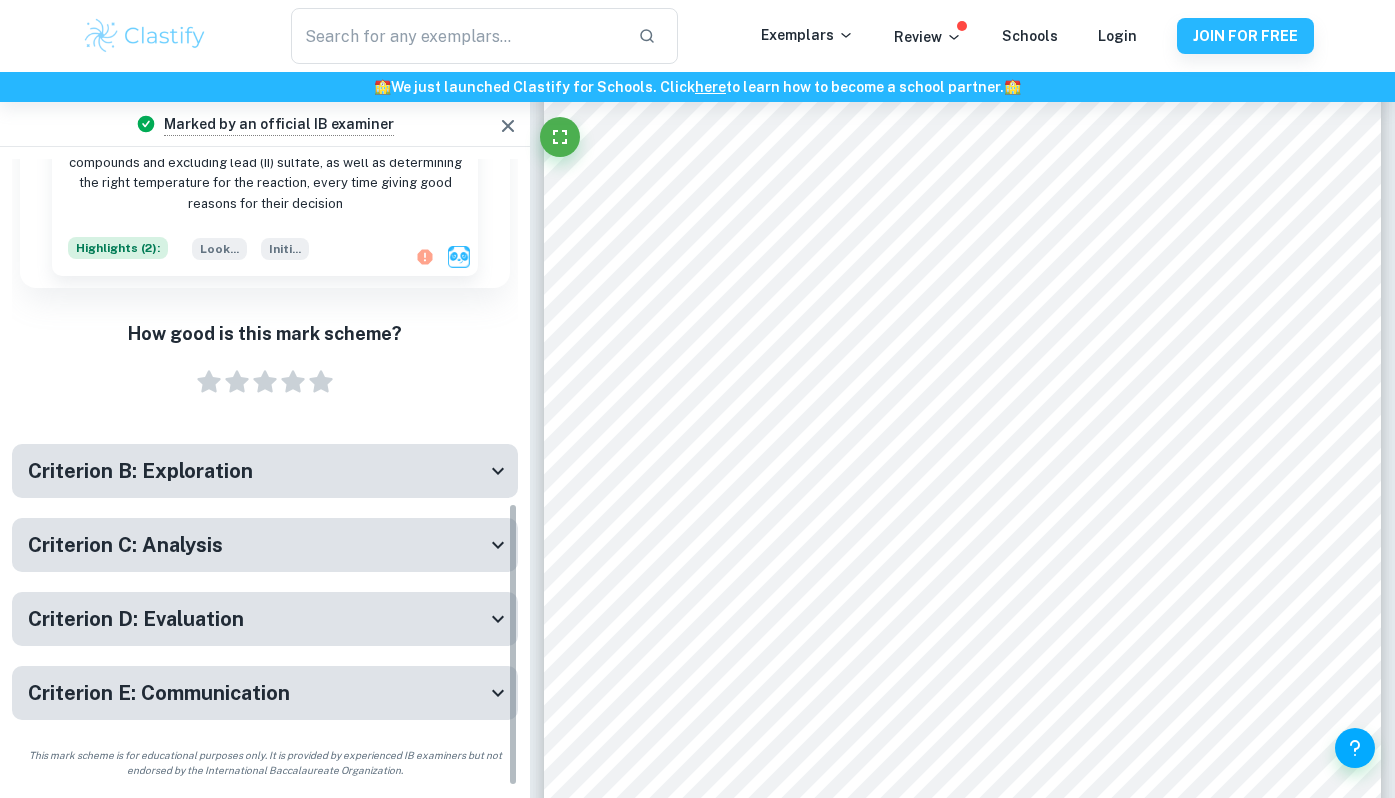 scroll, scrollTop: 683, scrollLeft: 0, axis: vertical 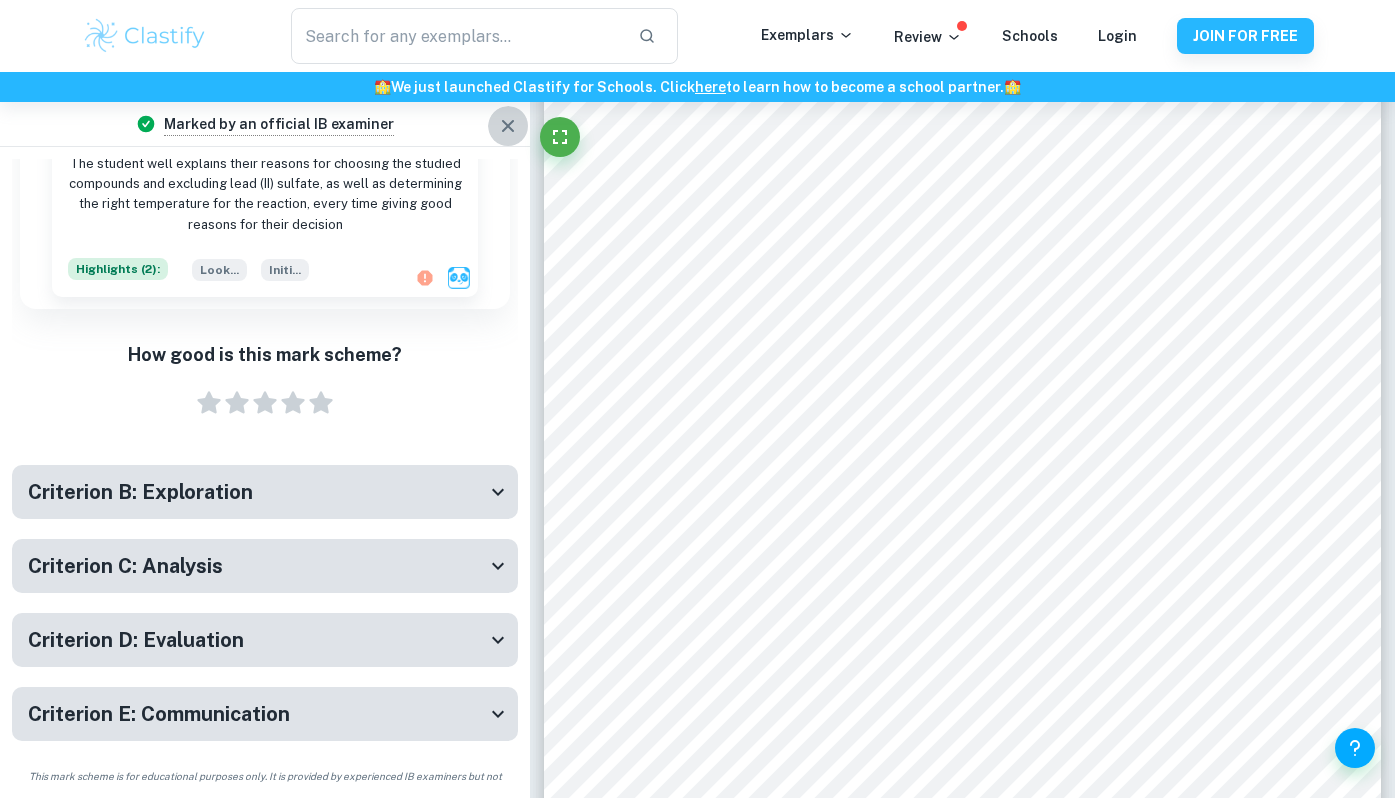 click 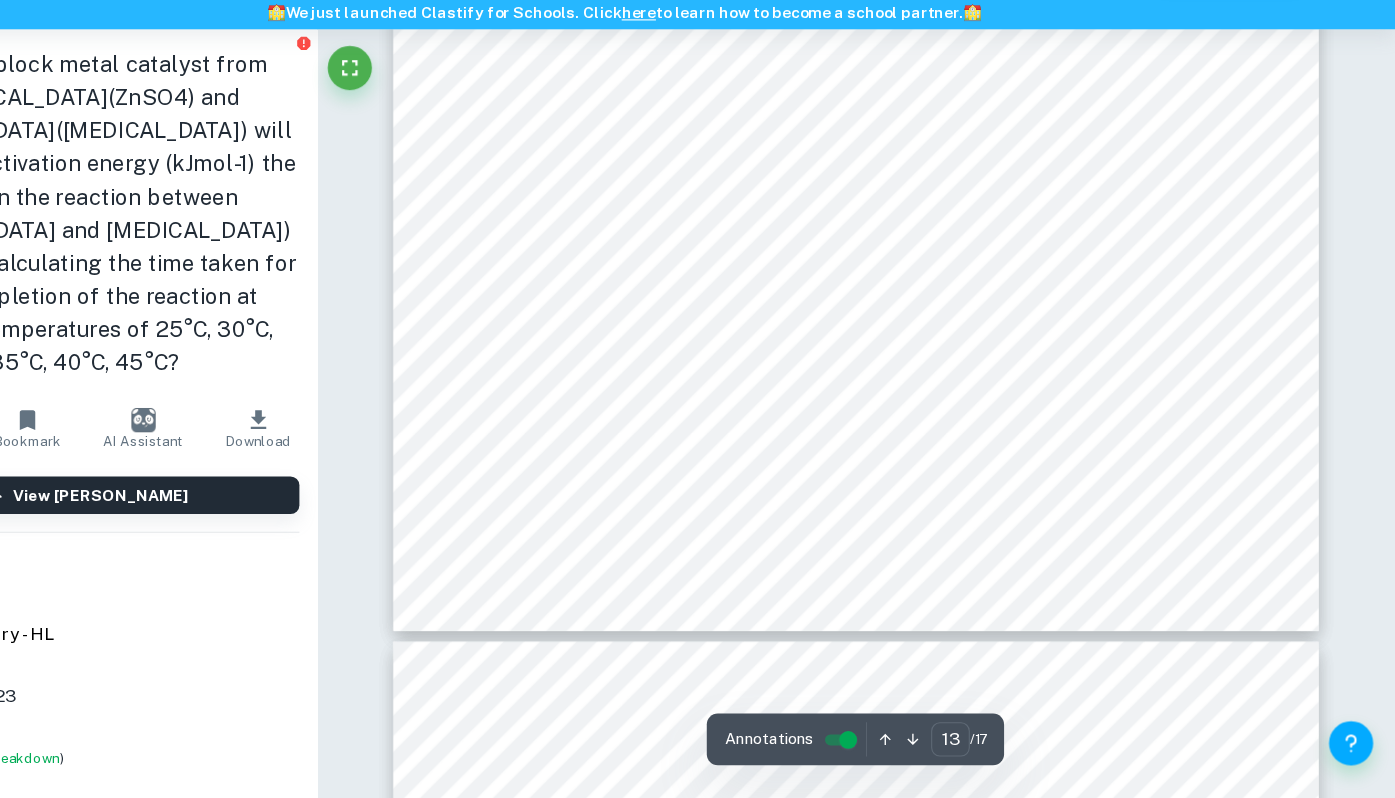 scroll, scrollTop: 13727, scrollLeft: 0, axis: vertical 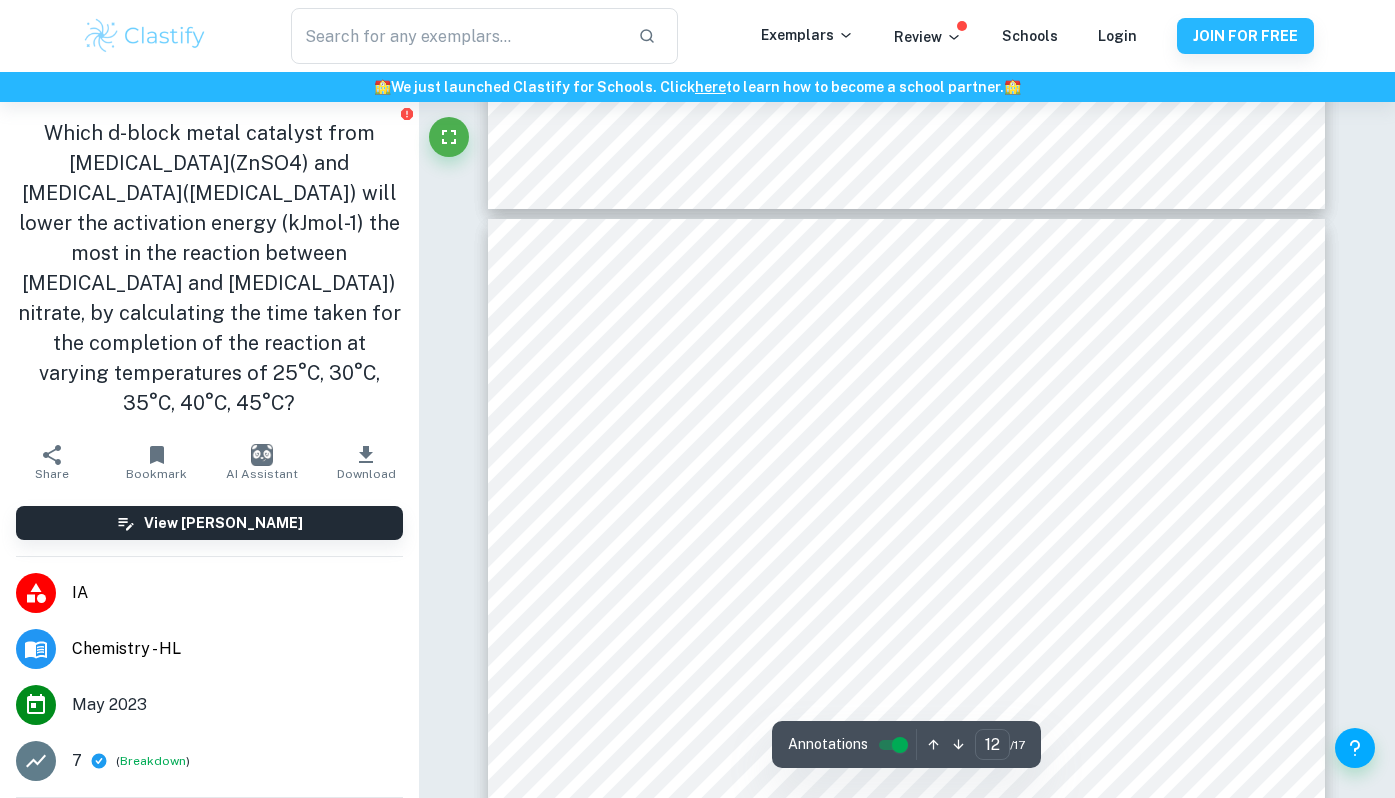 type on "11" 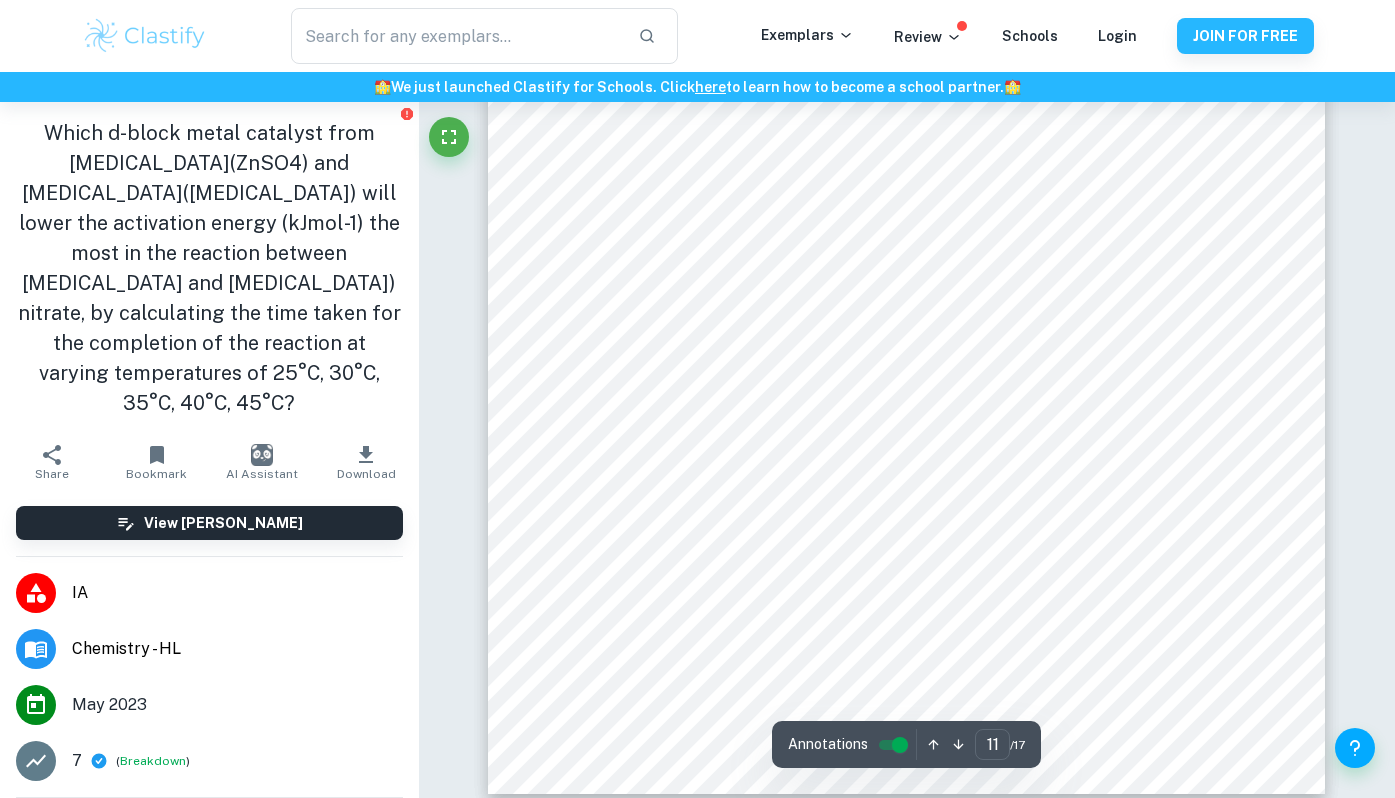scroll, scrollTop: 10953, scrollLeft: 0, axis: vertical 